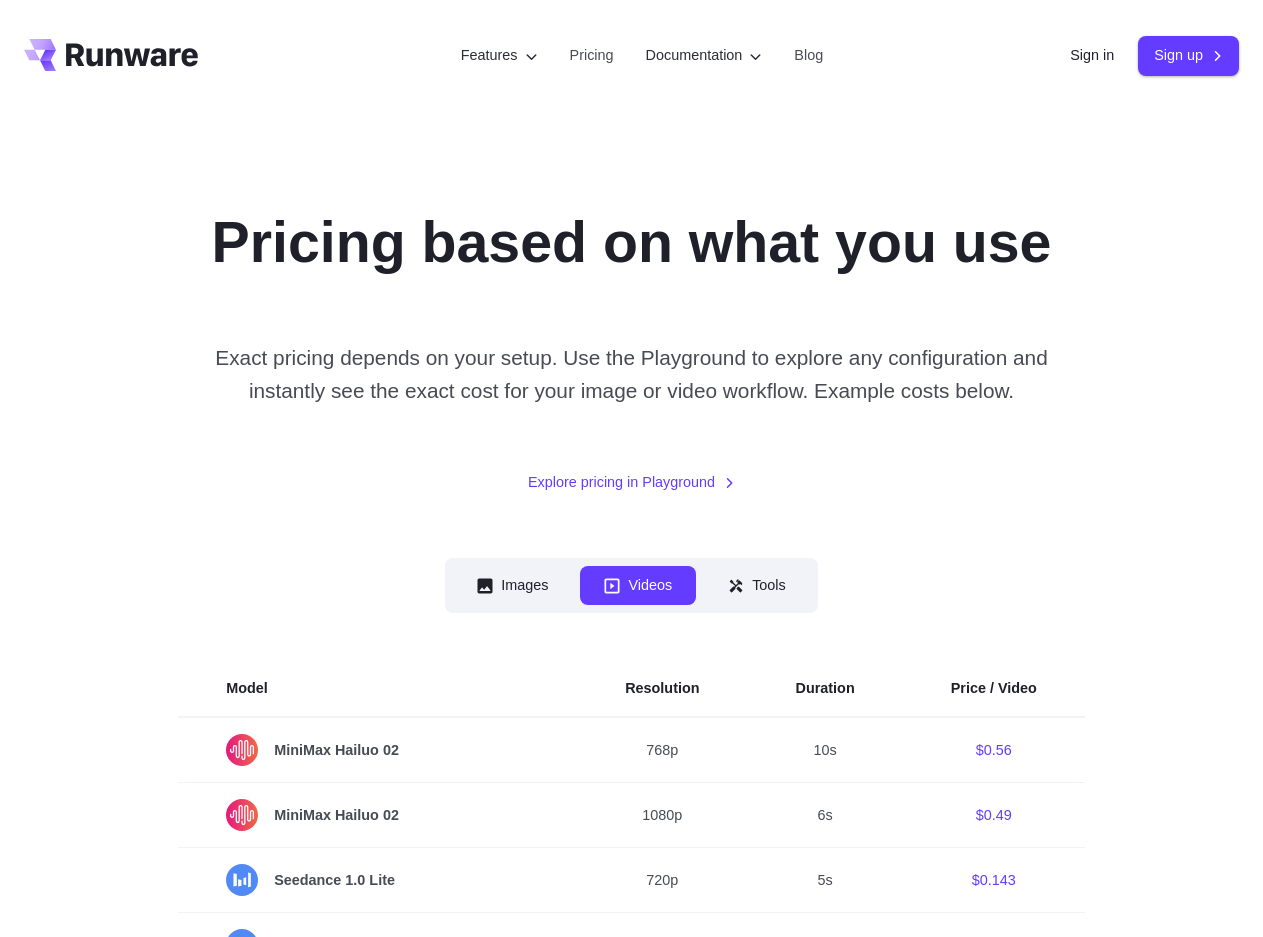 scroll, scrollTop: 0, scrollLeft: 0, axis: both 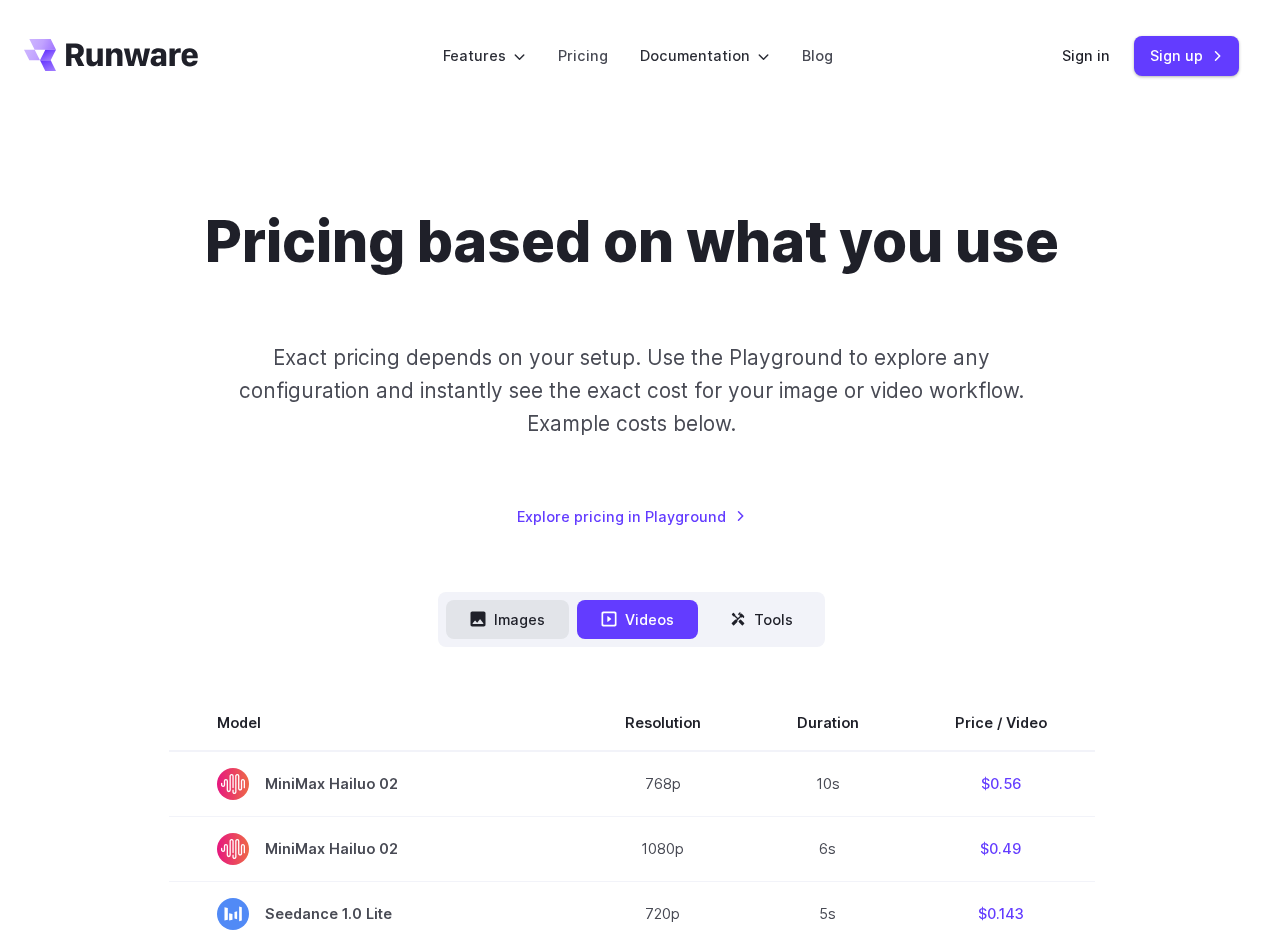 click on "Images" at bounding box center [507, 619] 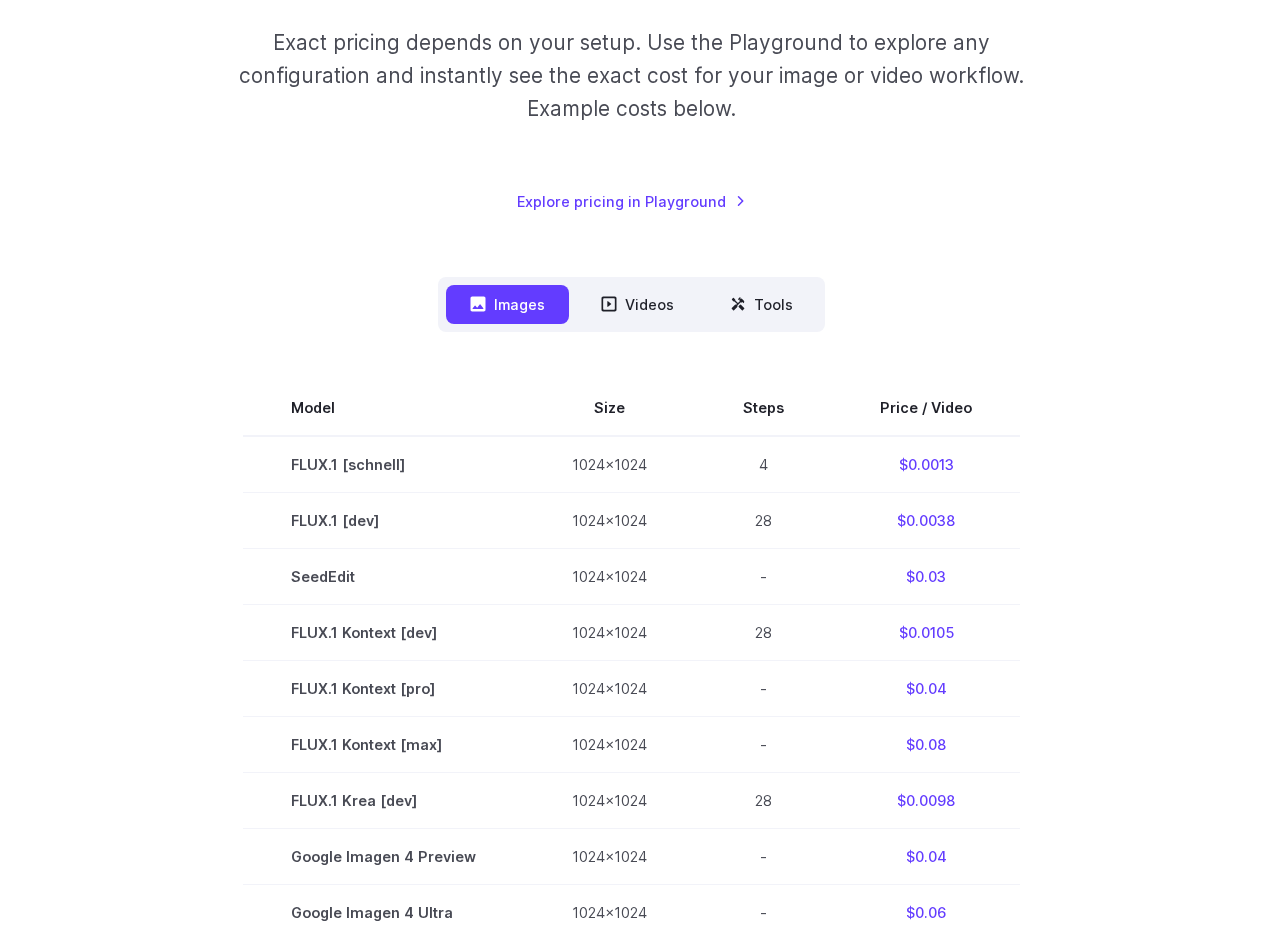 scroll, scrollTop: 333, scrollLeft: 0, axis: vertical 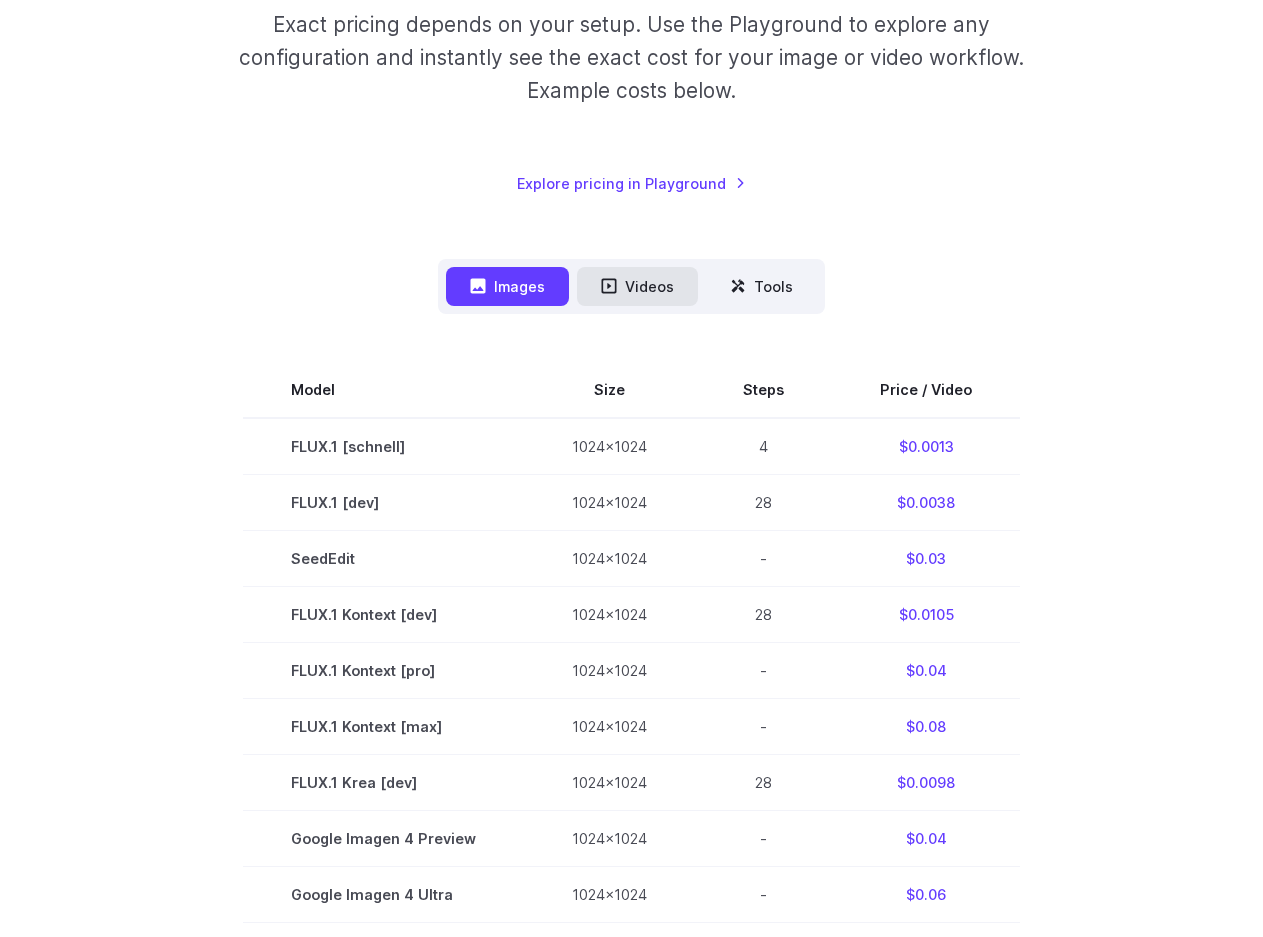 click on "Videos" at bounding box center [637, 286] 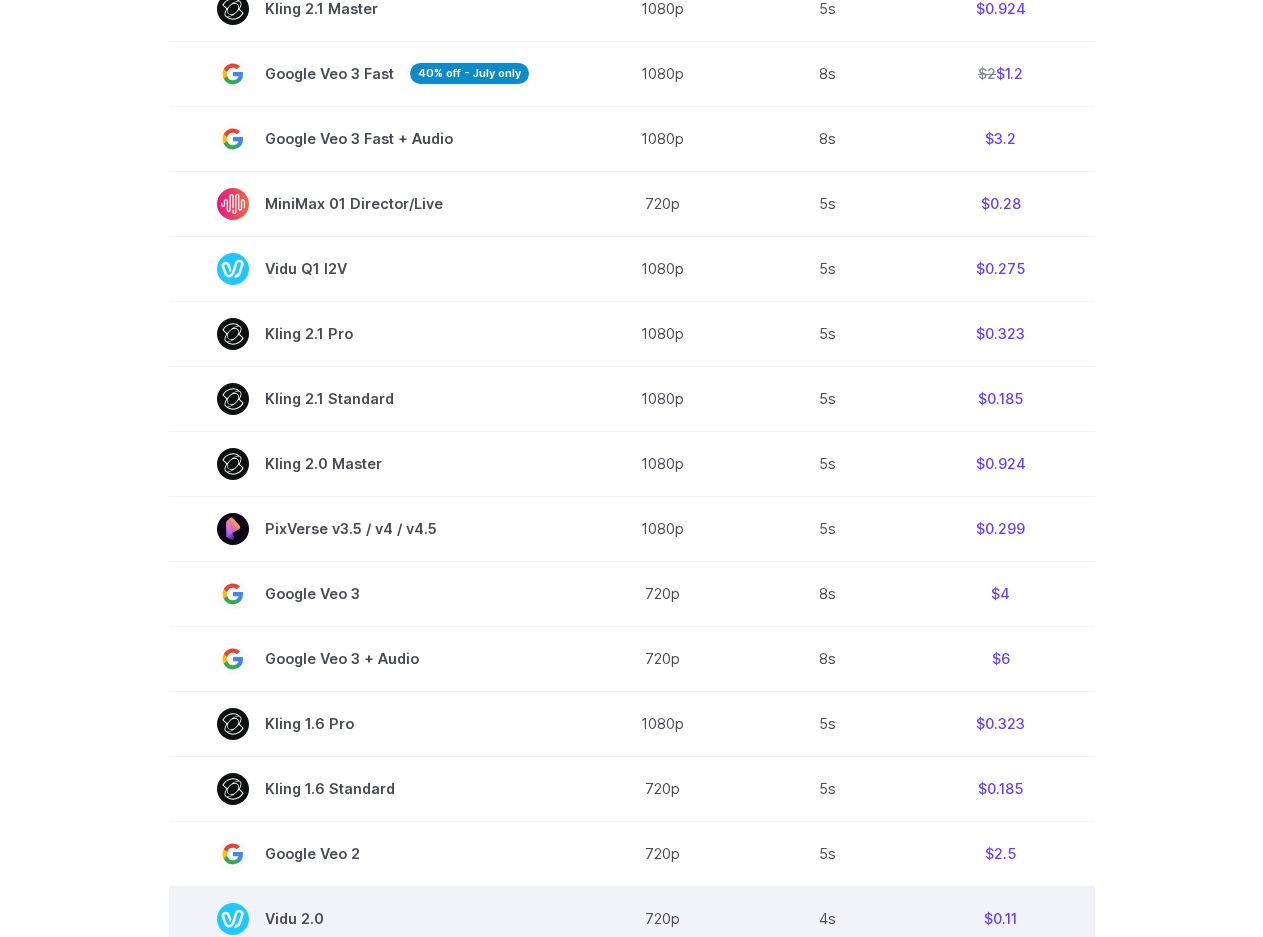 scroll, scrollTop: 333, scrollLeft: 0, axis: vertical 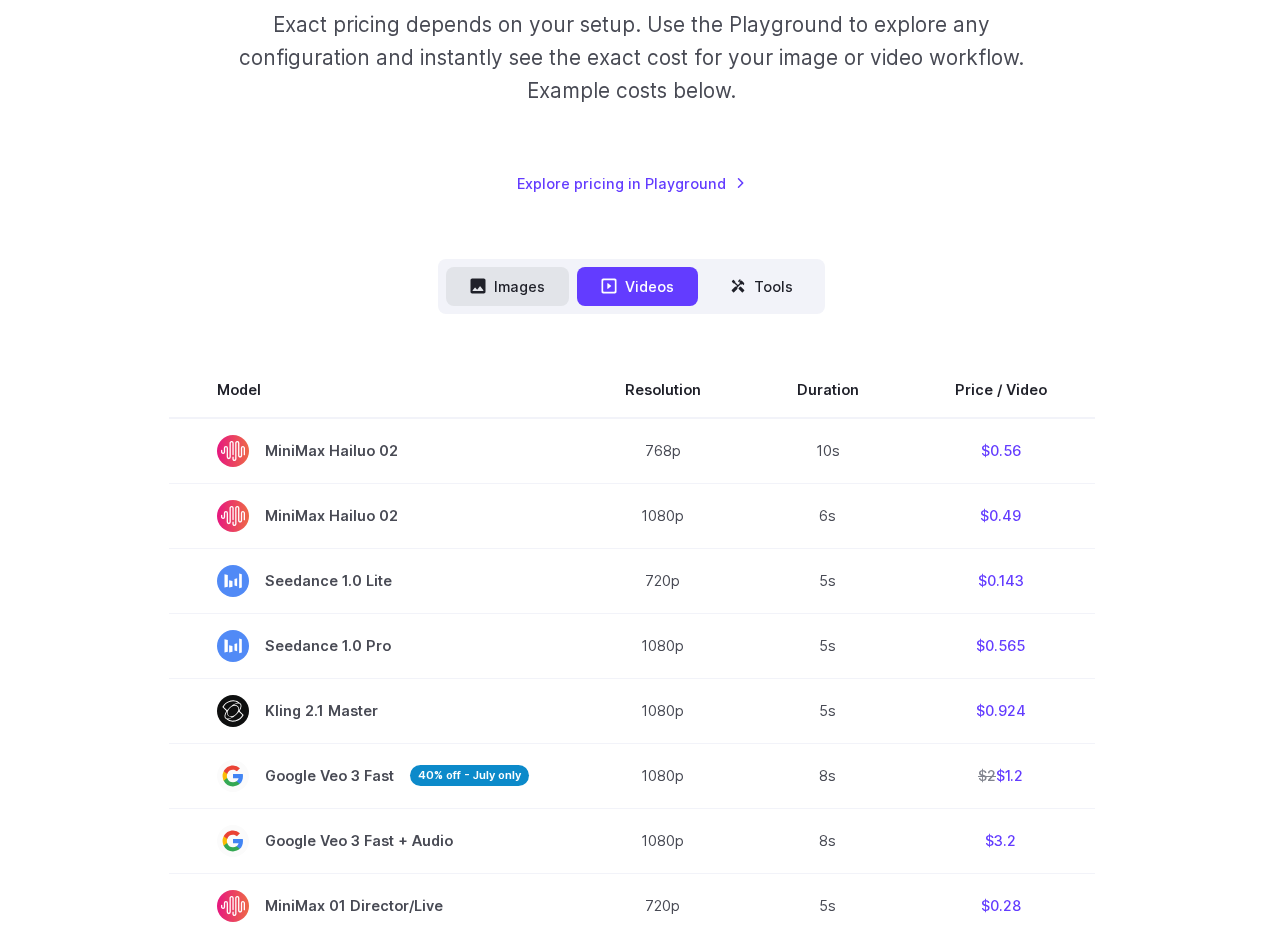 click on "Images" at bounding box center (507, 286) 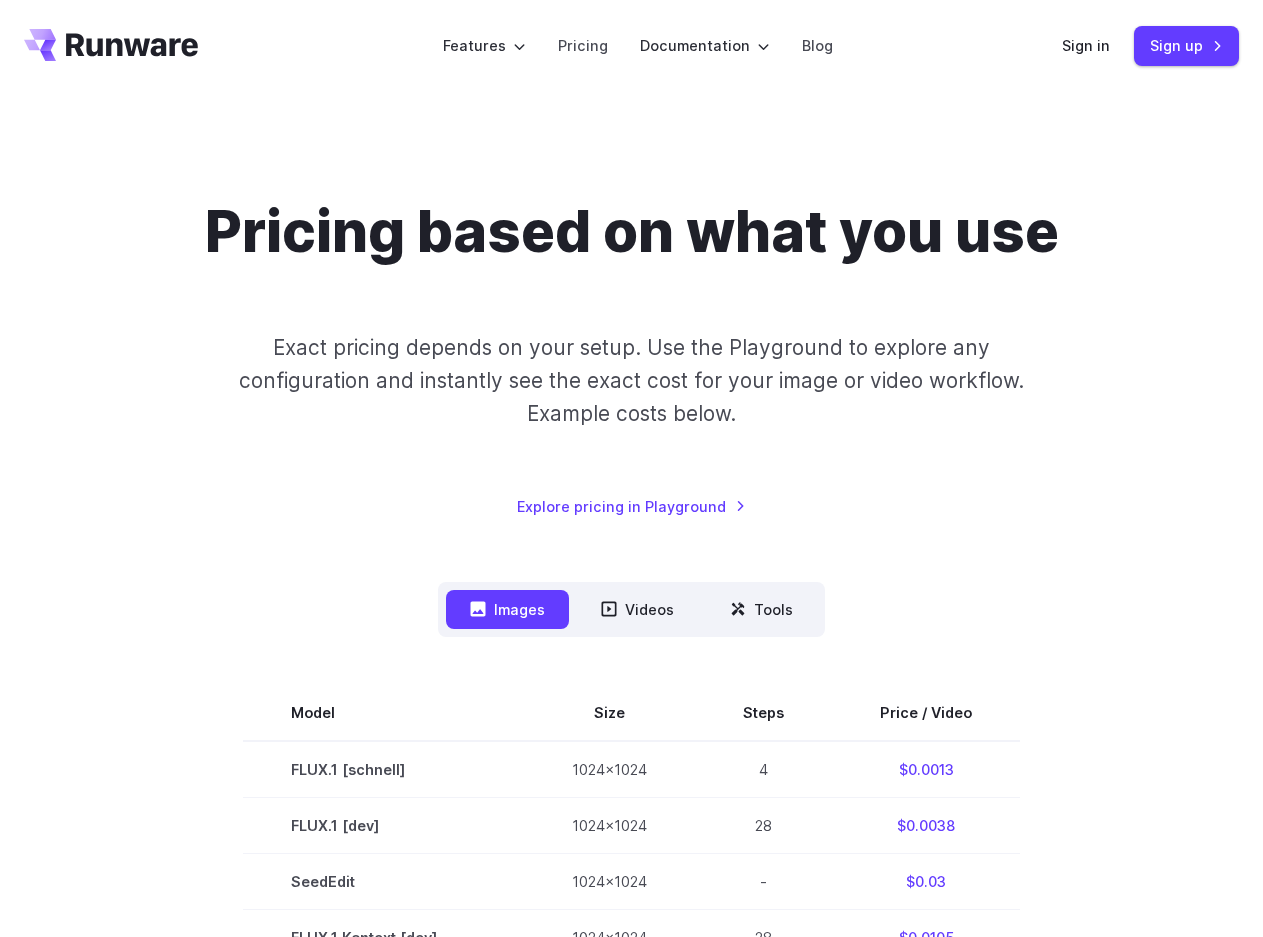 scroll, scrollTop: 0, scrollLeft: 0, axis: both 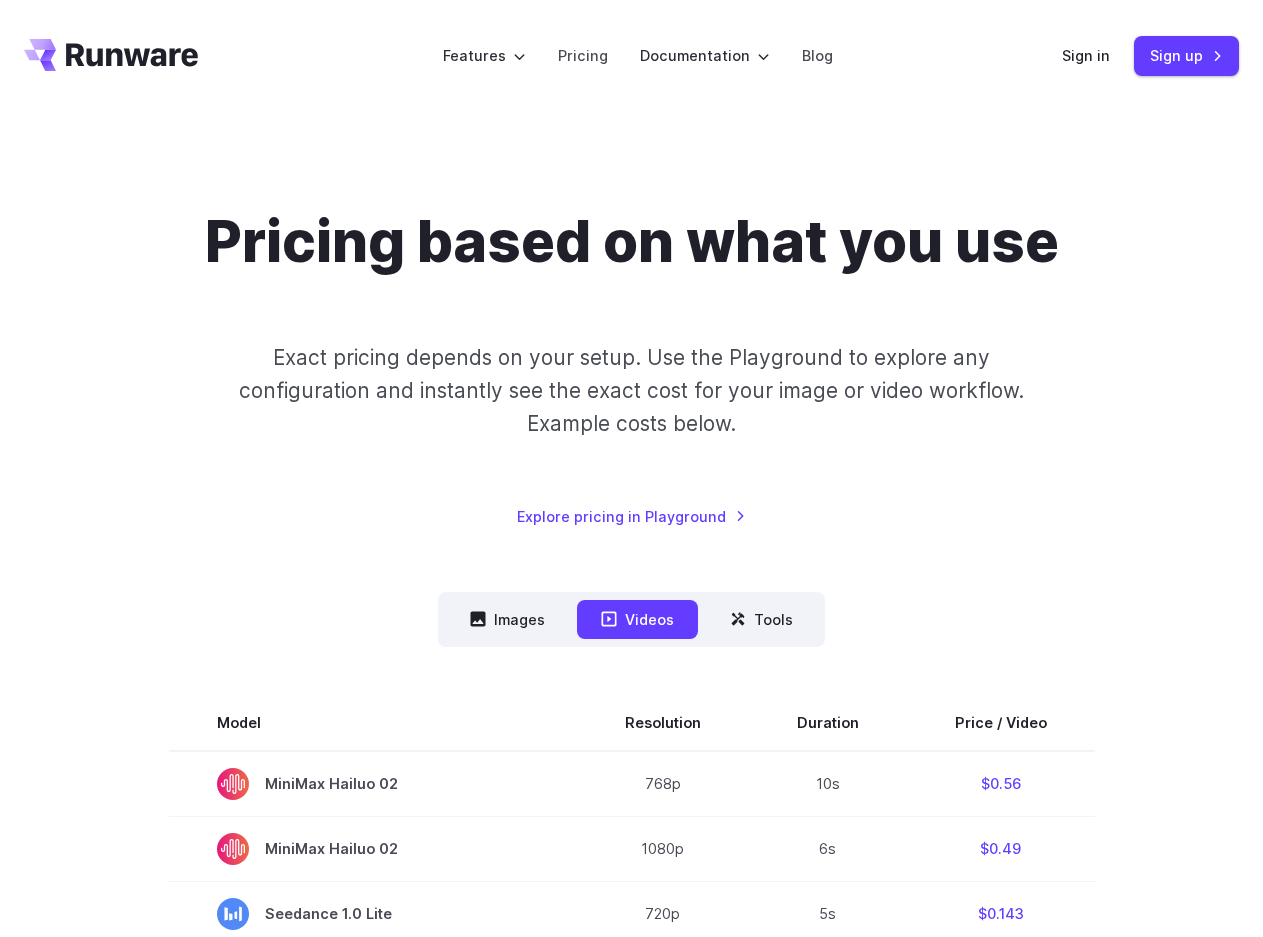click on "Pricing based on what you use    Exact pricing depends on your setup. Use the Playground to explore any configuration and instantly see the exact cost for your image or video workflow. Example costs below.     Explore pricing in Playground" at bounding box center (631, 368) 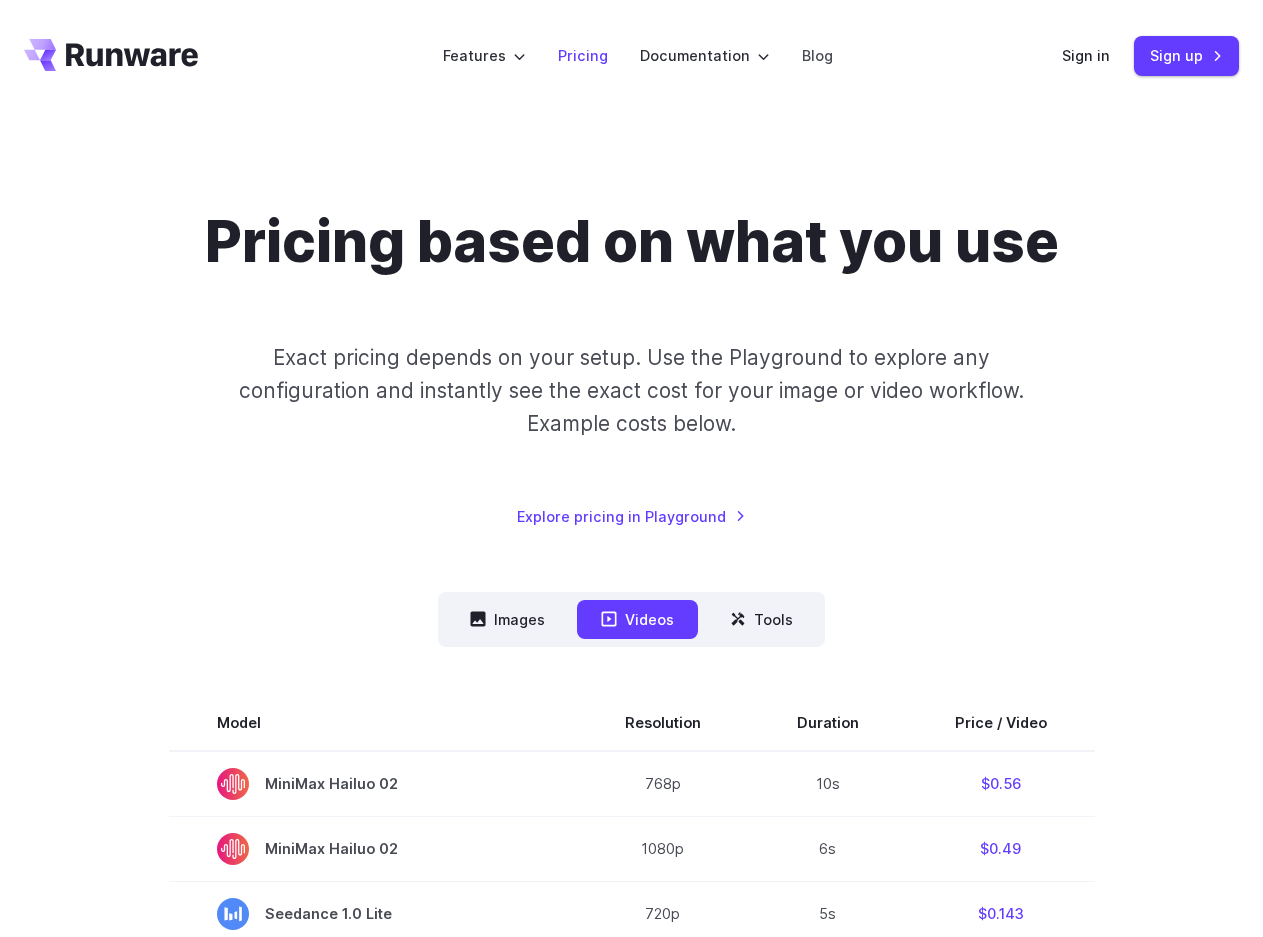 click on "Pricing" at bounding box center (583, 55) 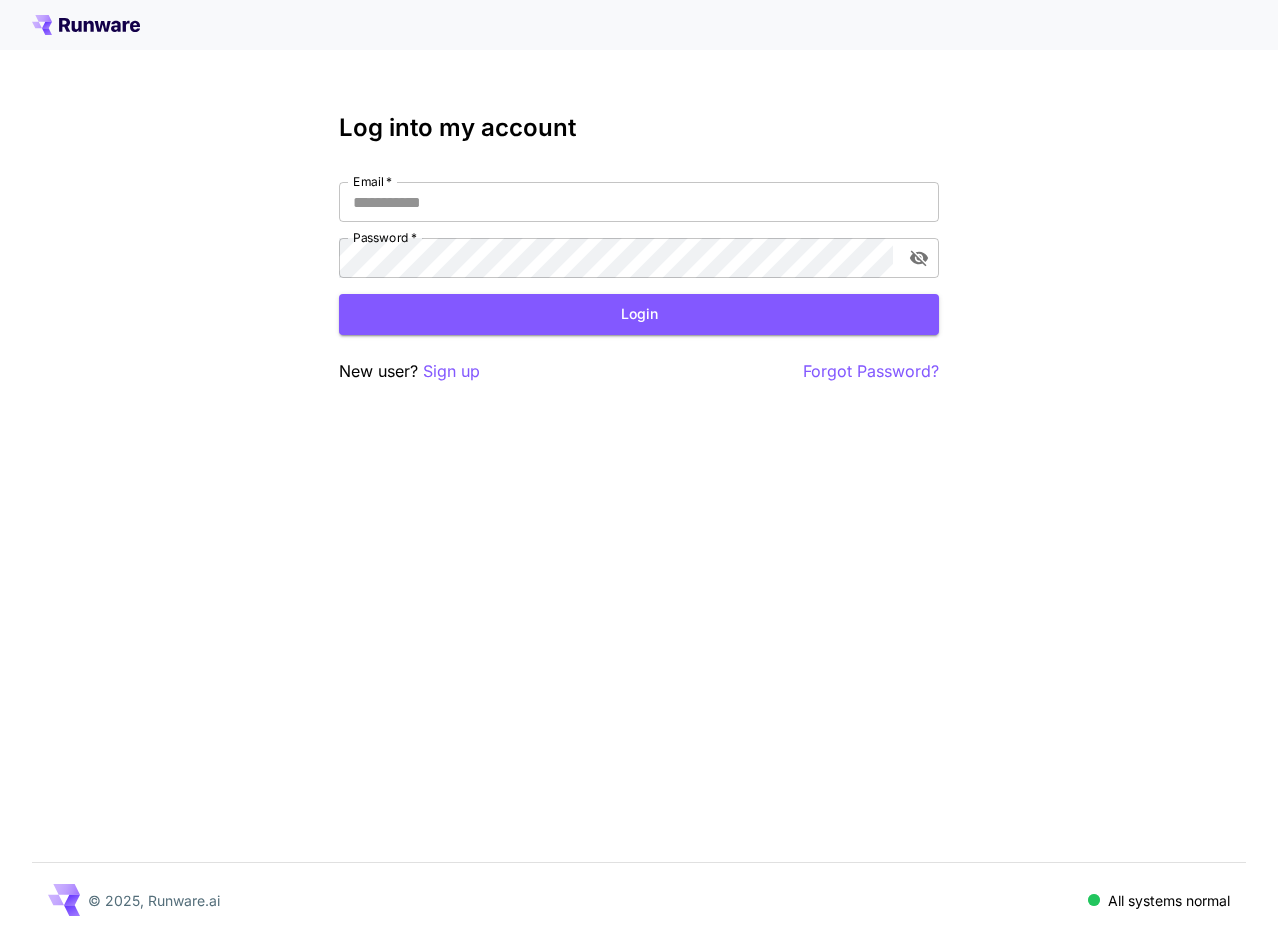 scroll, scrollTop: 0, scrollLeft: 0, axis: both 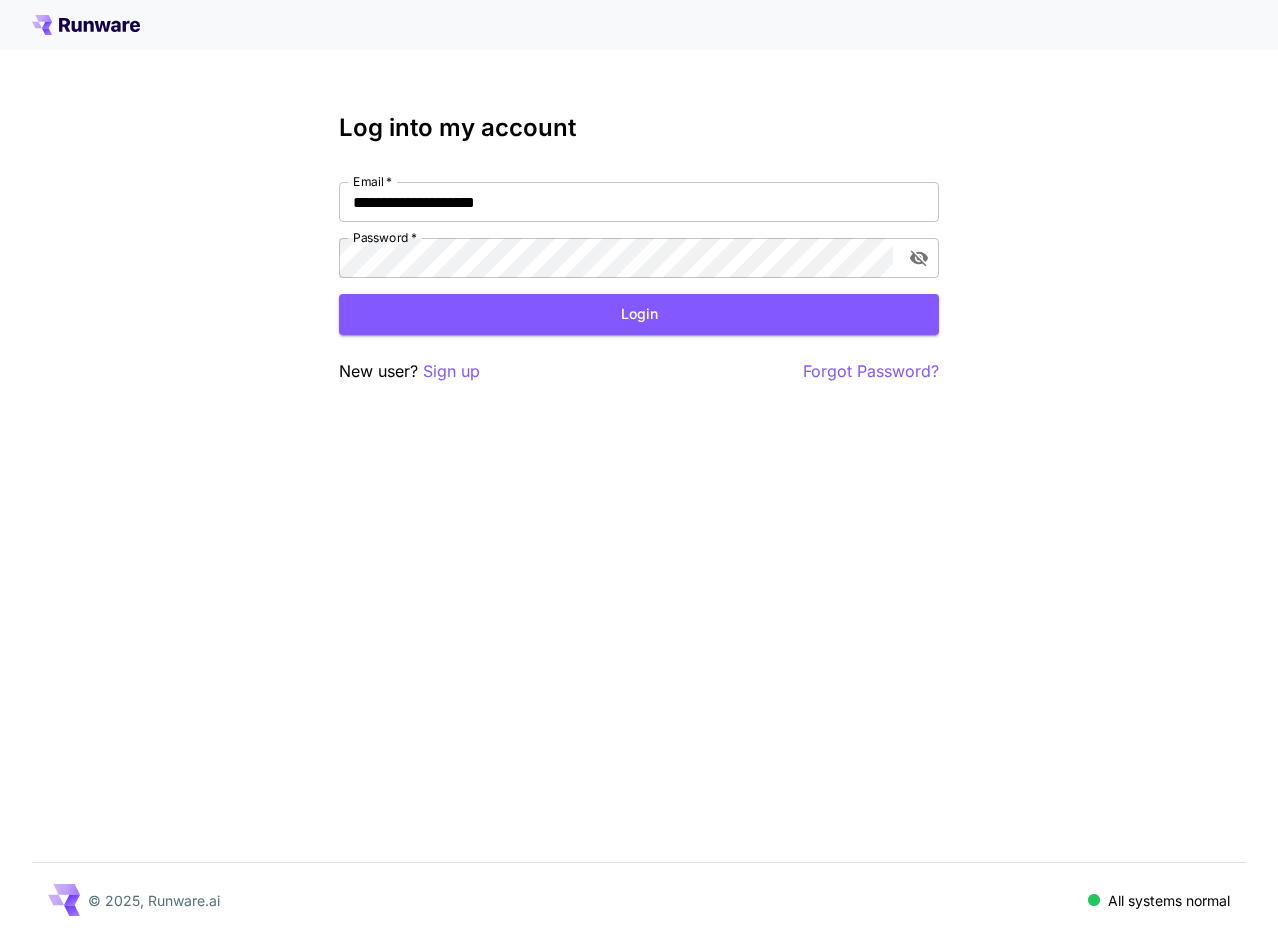 click on "**********" at bounding box center (639, 468) 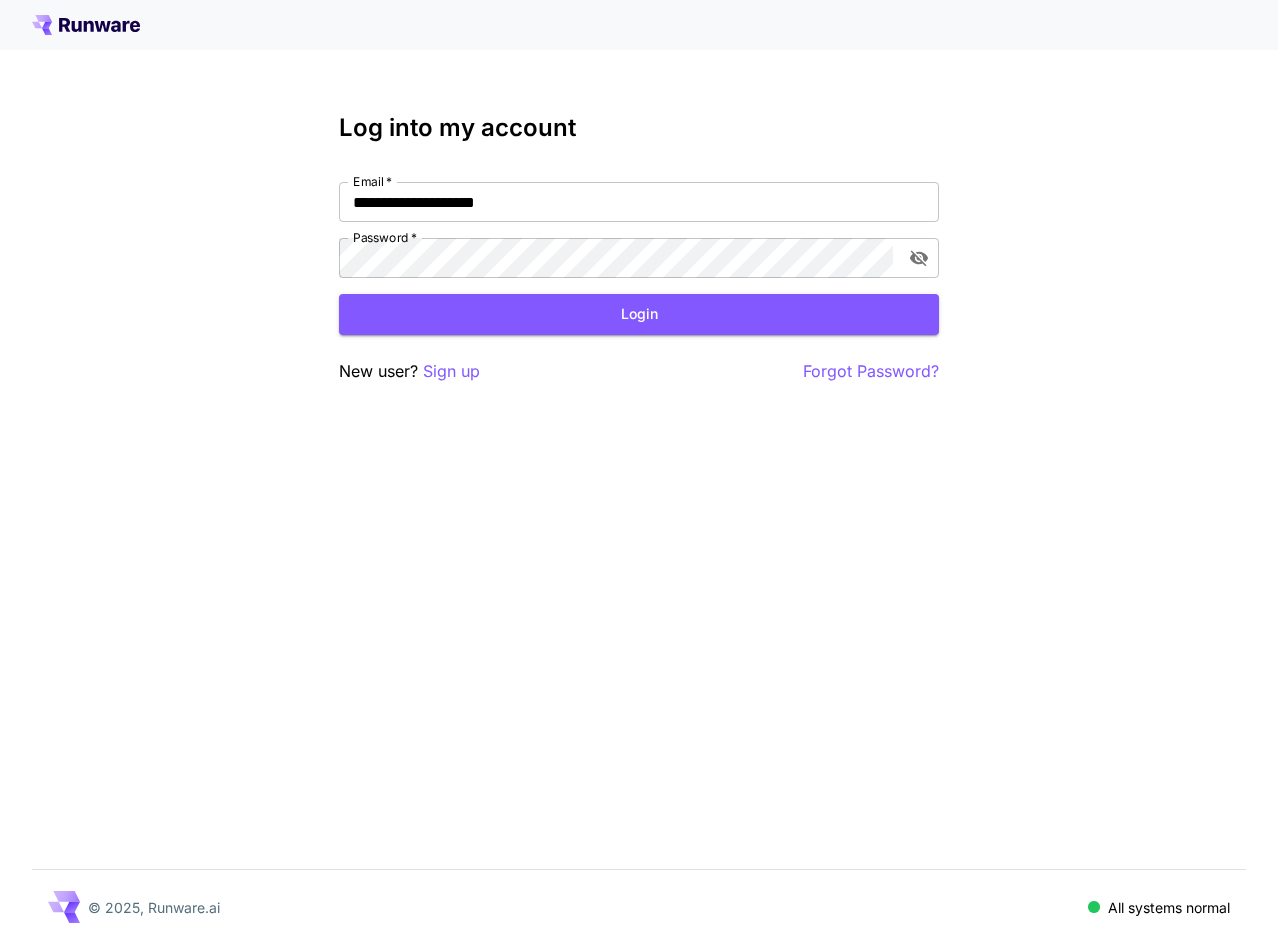 click on "**********" at bounding box center (639, 472) 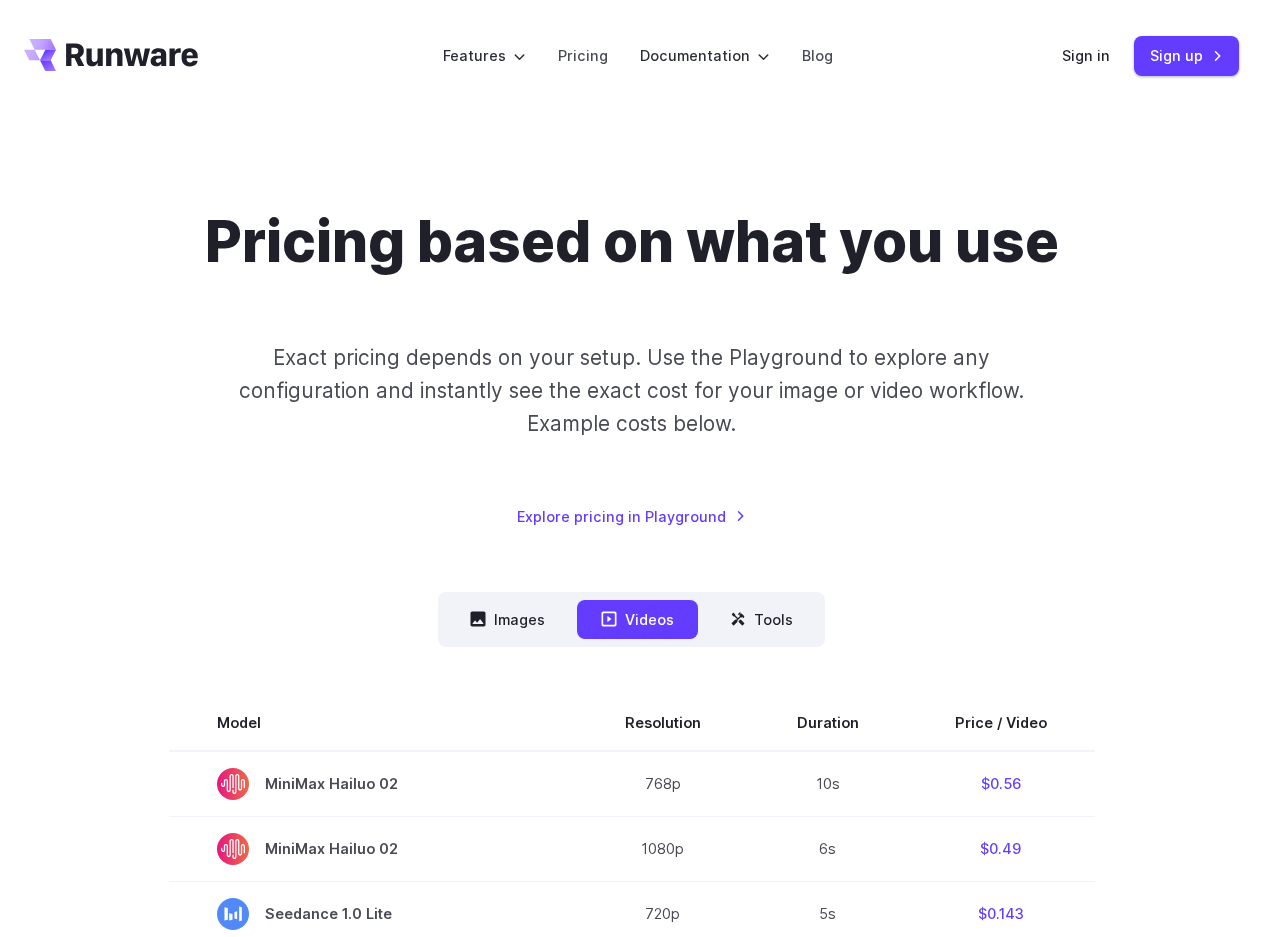 scroll, scrollTop: 0, scrollLeft: 0, axis: both 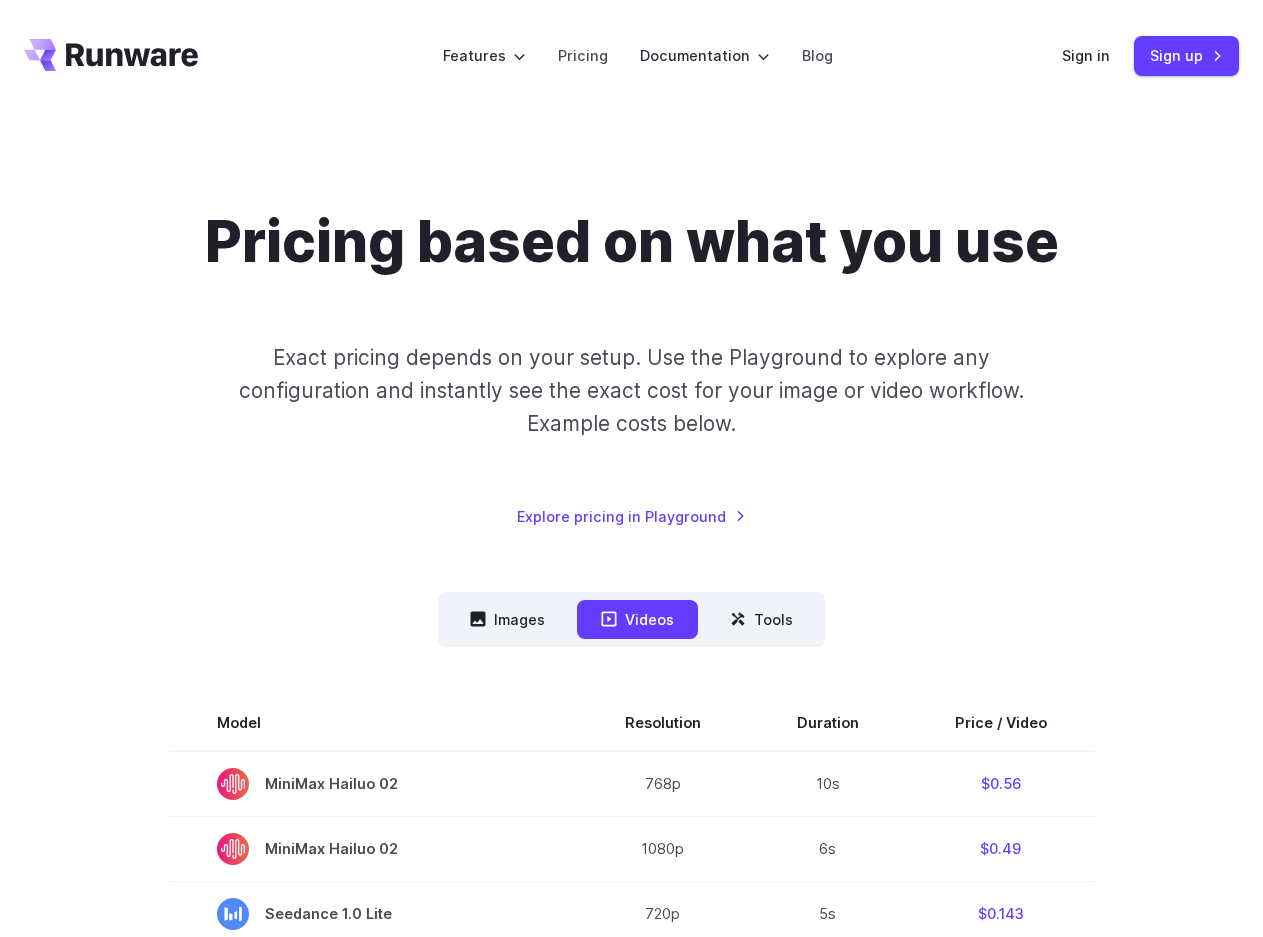 click on "Pricing based on what you use    Exact pricing depends on your setup. Use the Playground to explore any configuration and instantly see the exact cost for your image or video workflow. Example costs below.     Explore pricing in Playground" at bounding box center (631, 368) 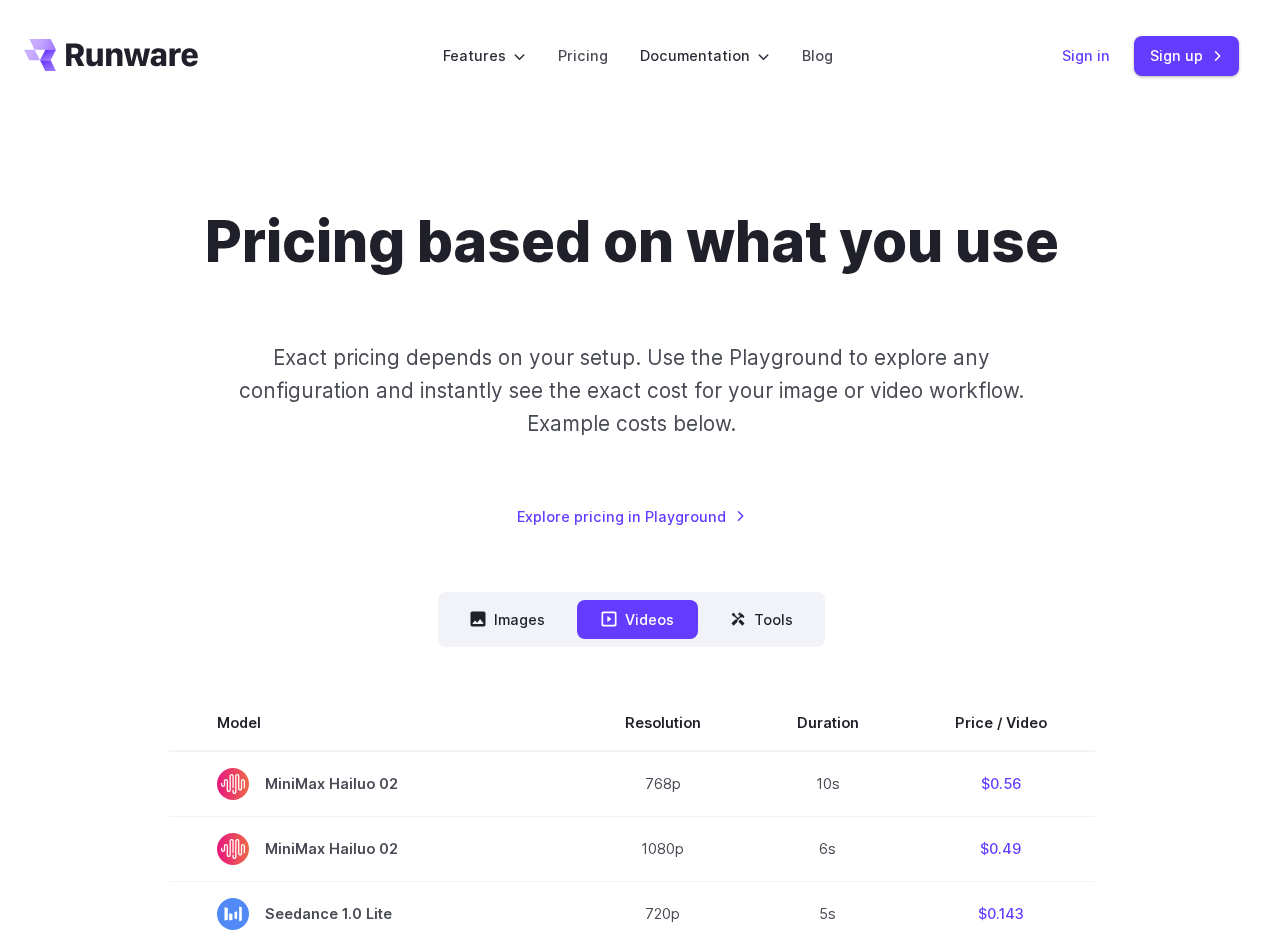click on "Sign in" at bounding box center (1086, 55) 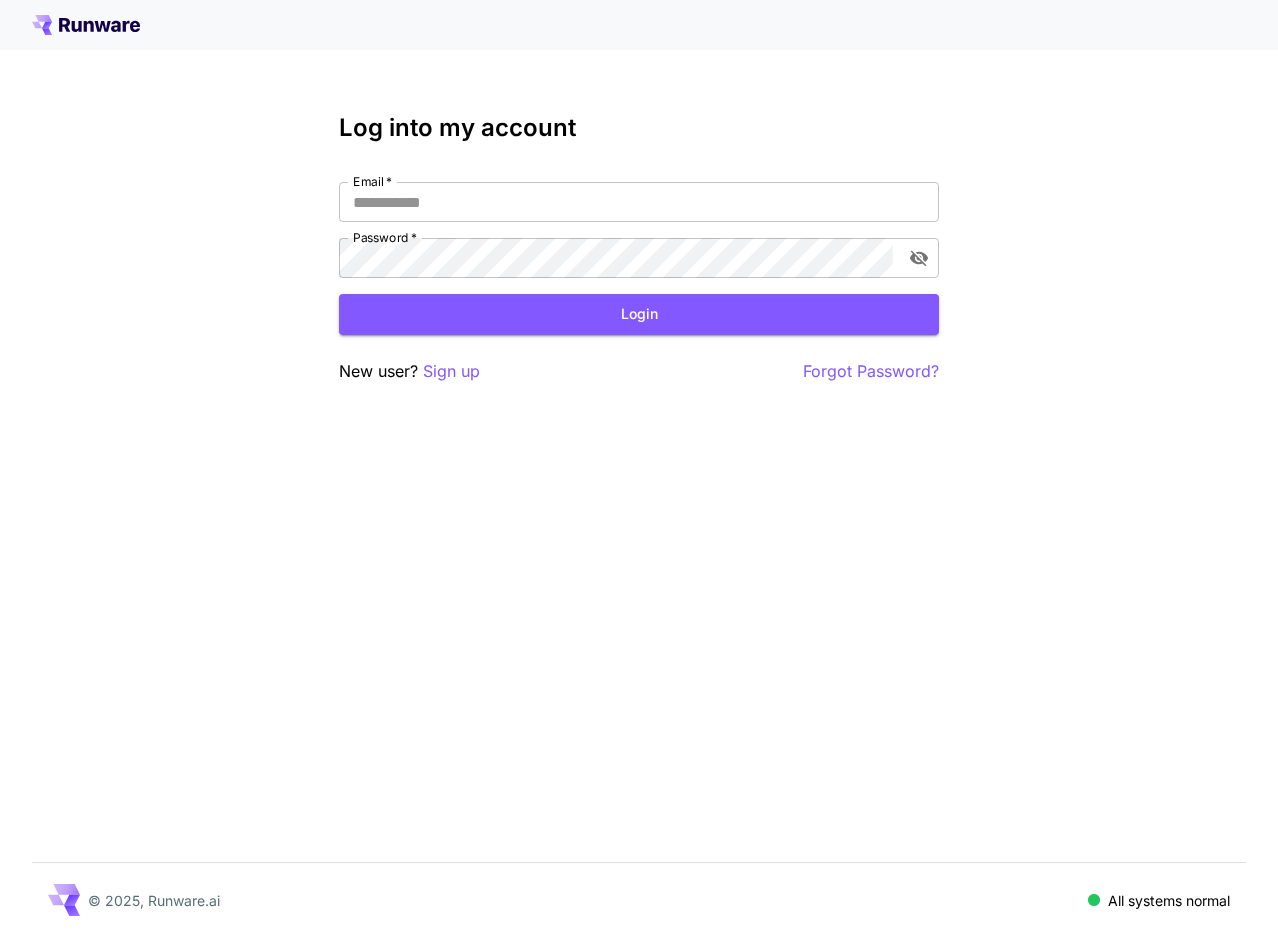 scroll, scrollTop: 0, scrollLeft: 0, axis: both 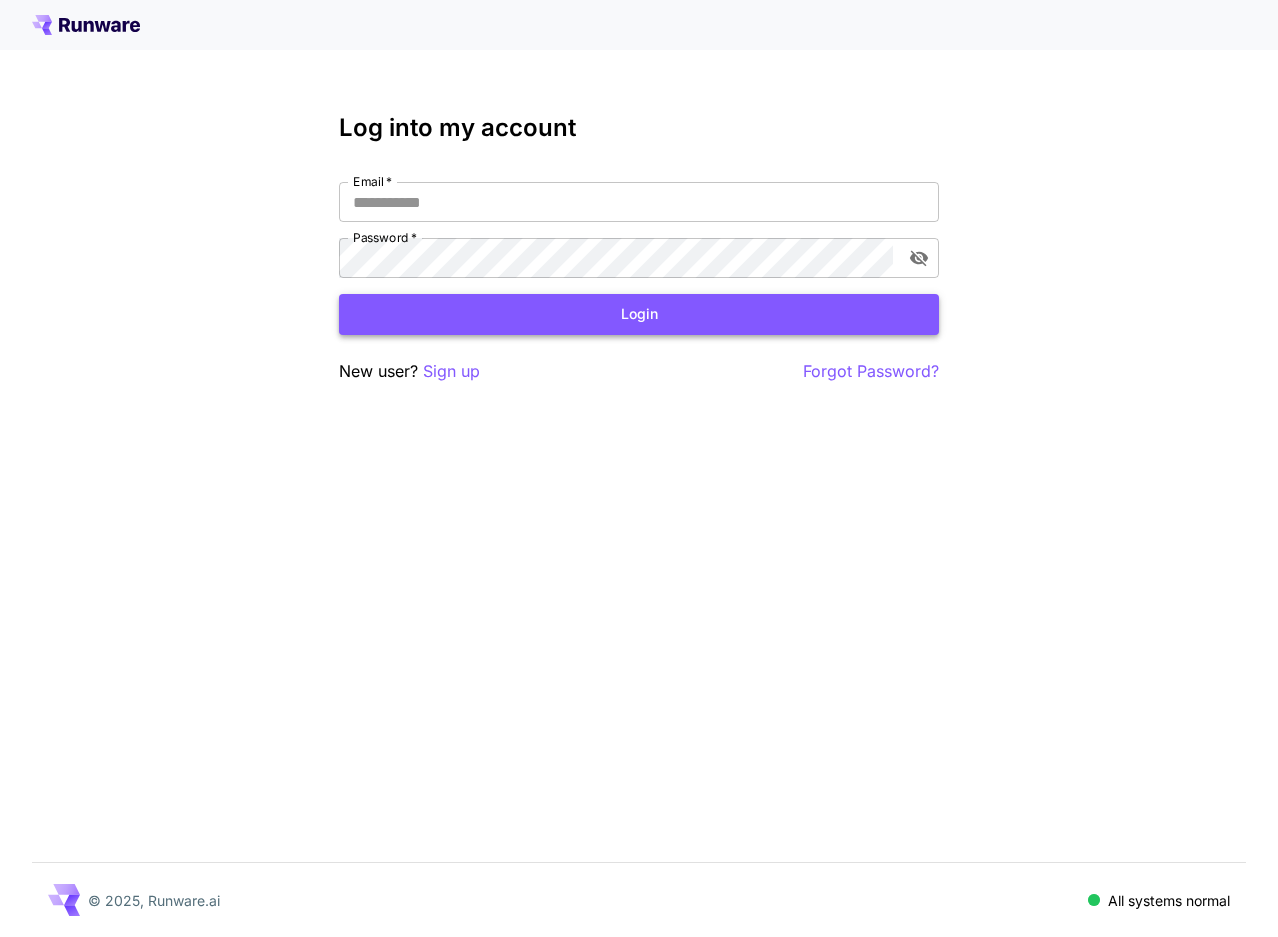 type on "**********" 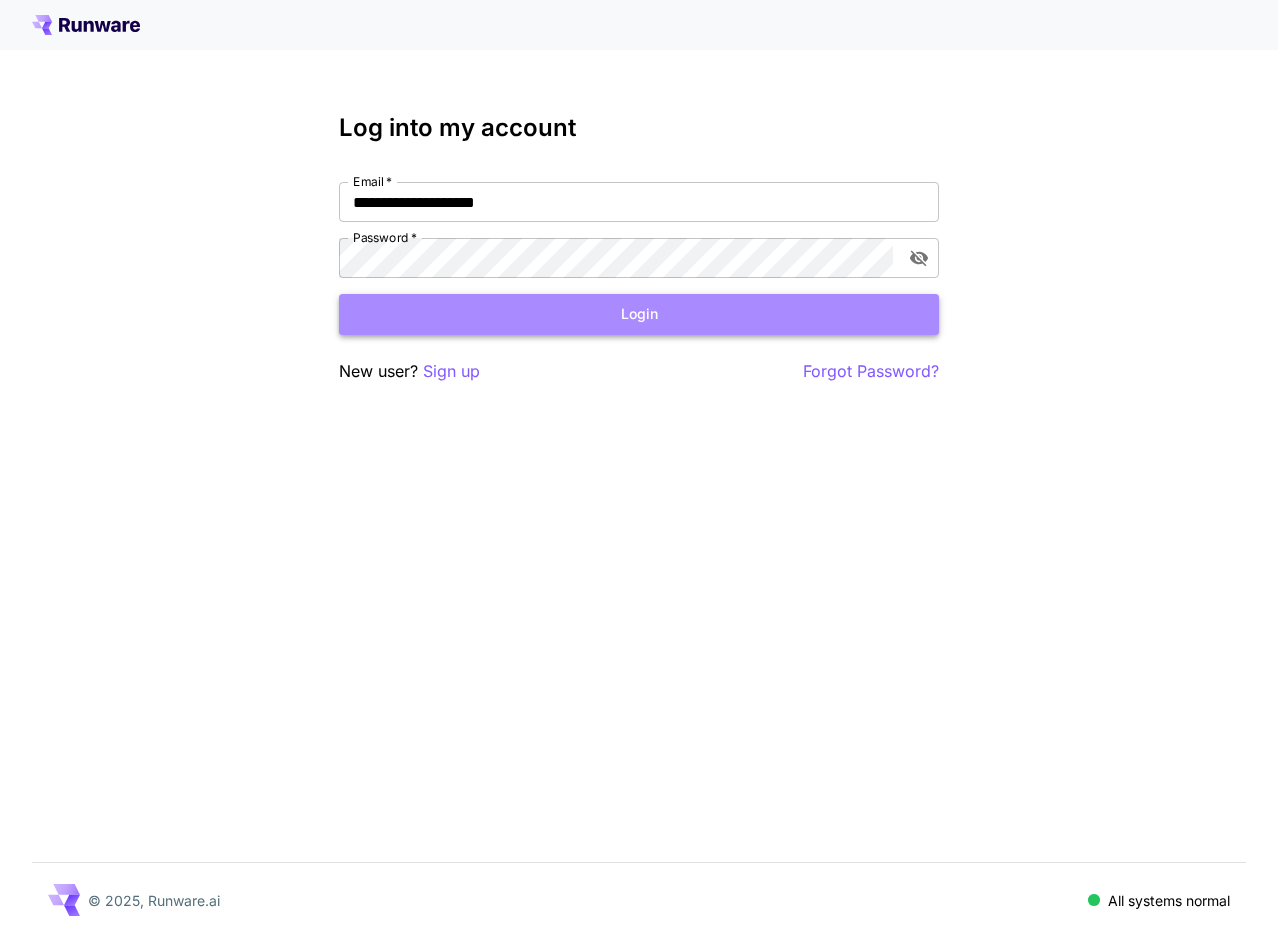 click on "Login" at bounding box center (639, 314) 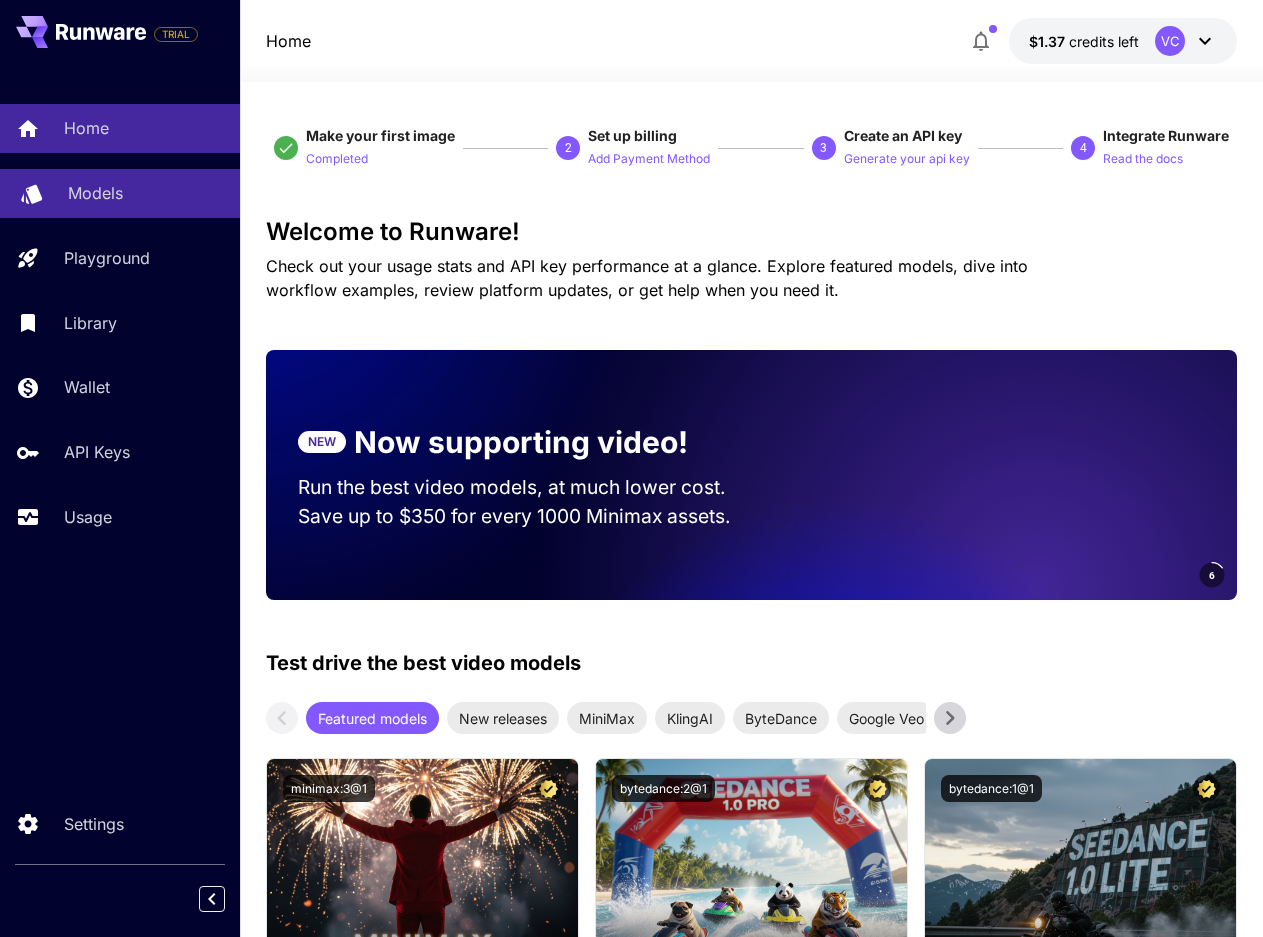 click on "Models" at bounding box center (95, 193) 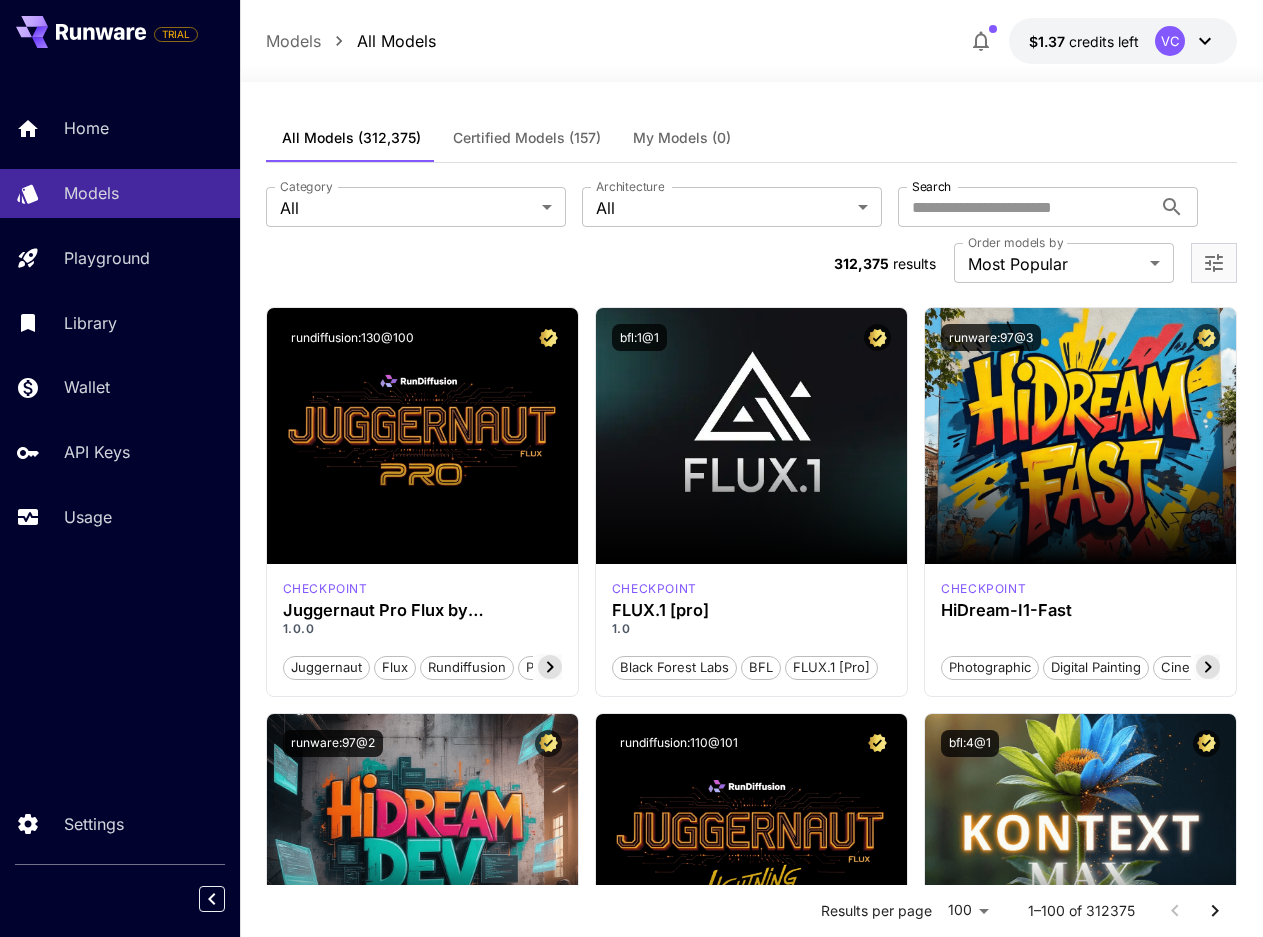 click on "Certified Models (157)" at bounding box center (527, 138) 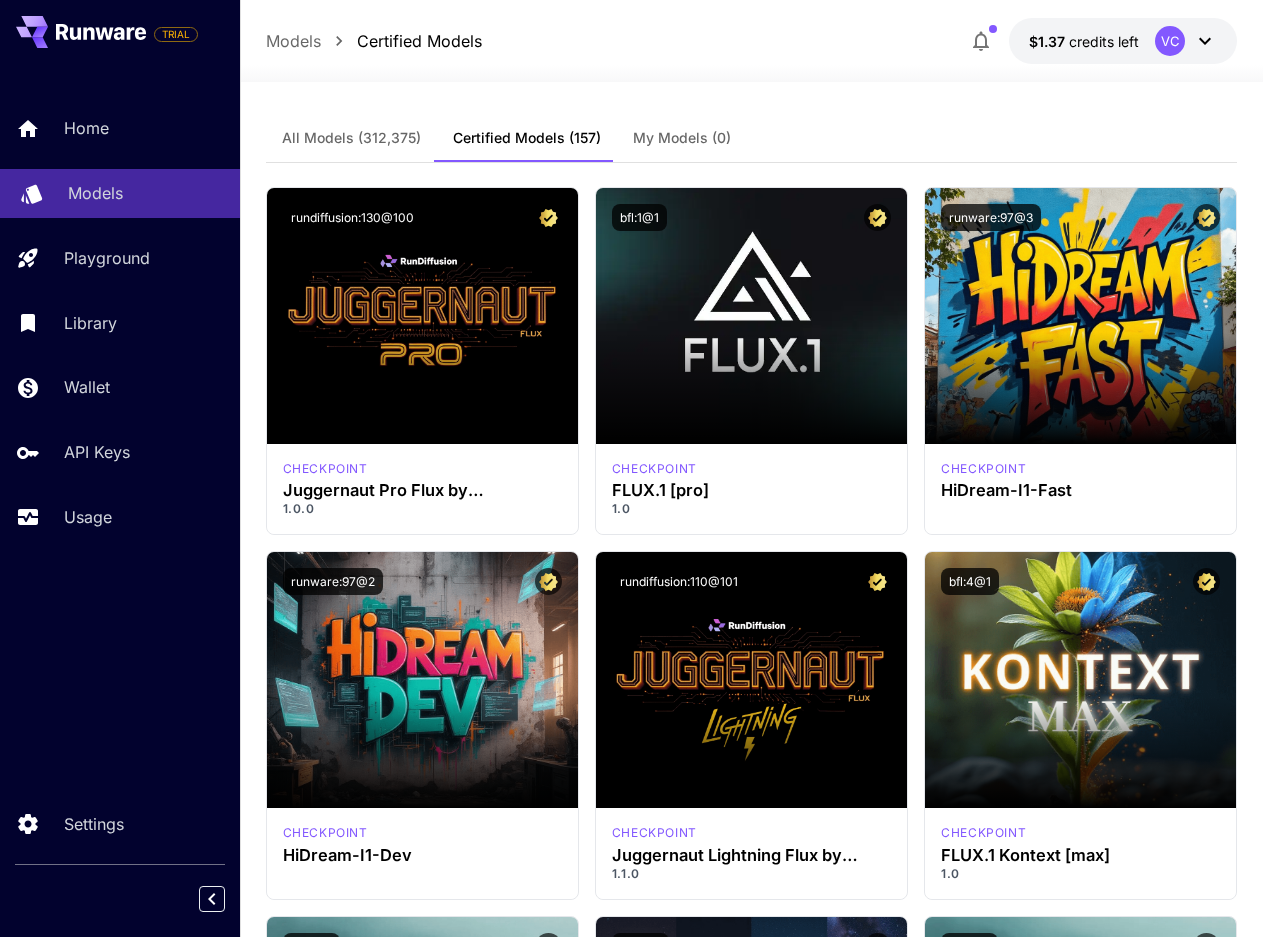 click on "Models" at bounding box center (95, 193) 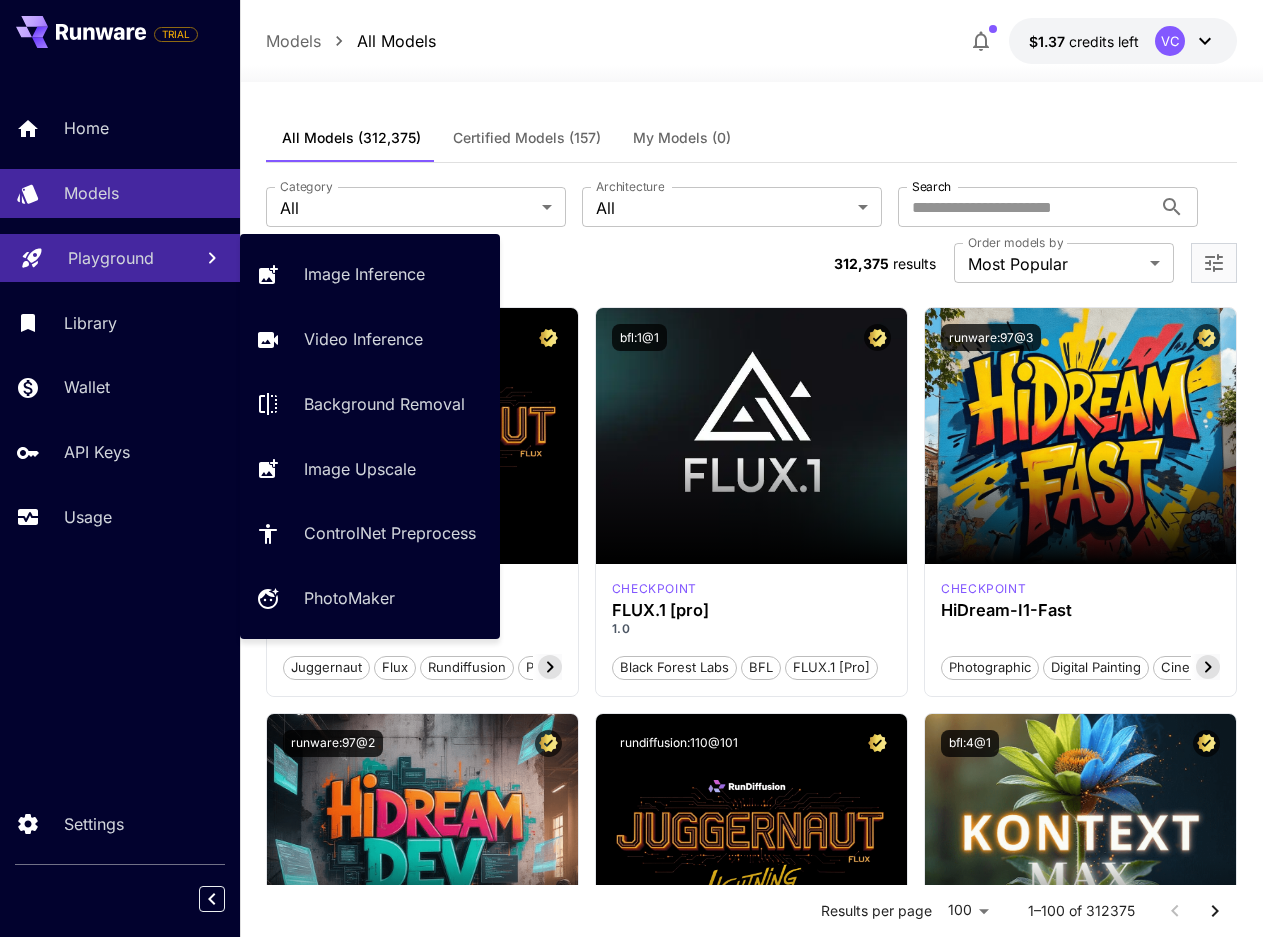 click on "Playground" at bounding box center (111, 258) 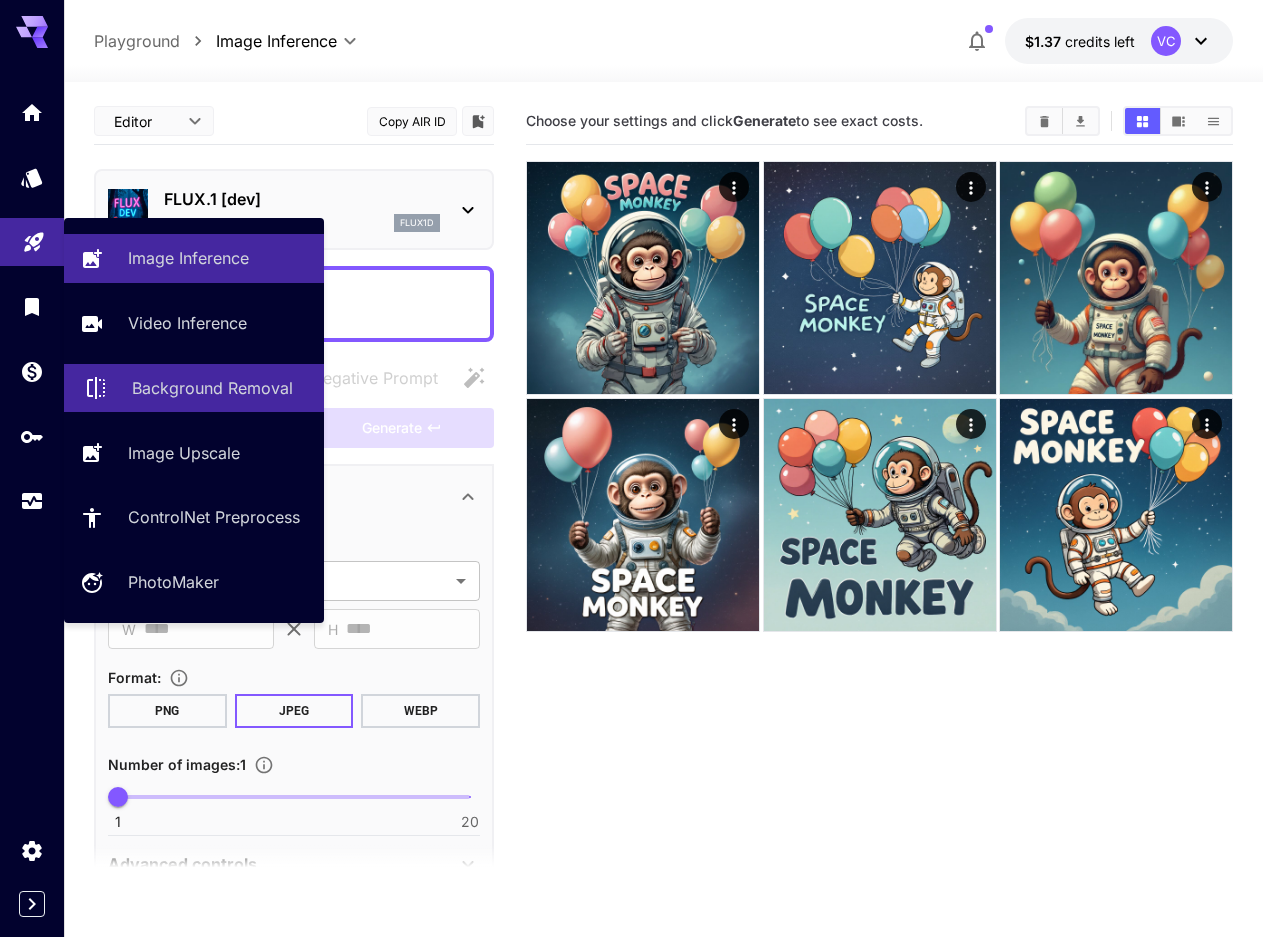 click on "Background Removal" at bounding box center [212, 388] 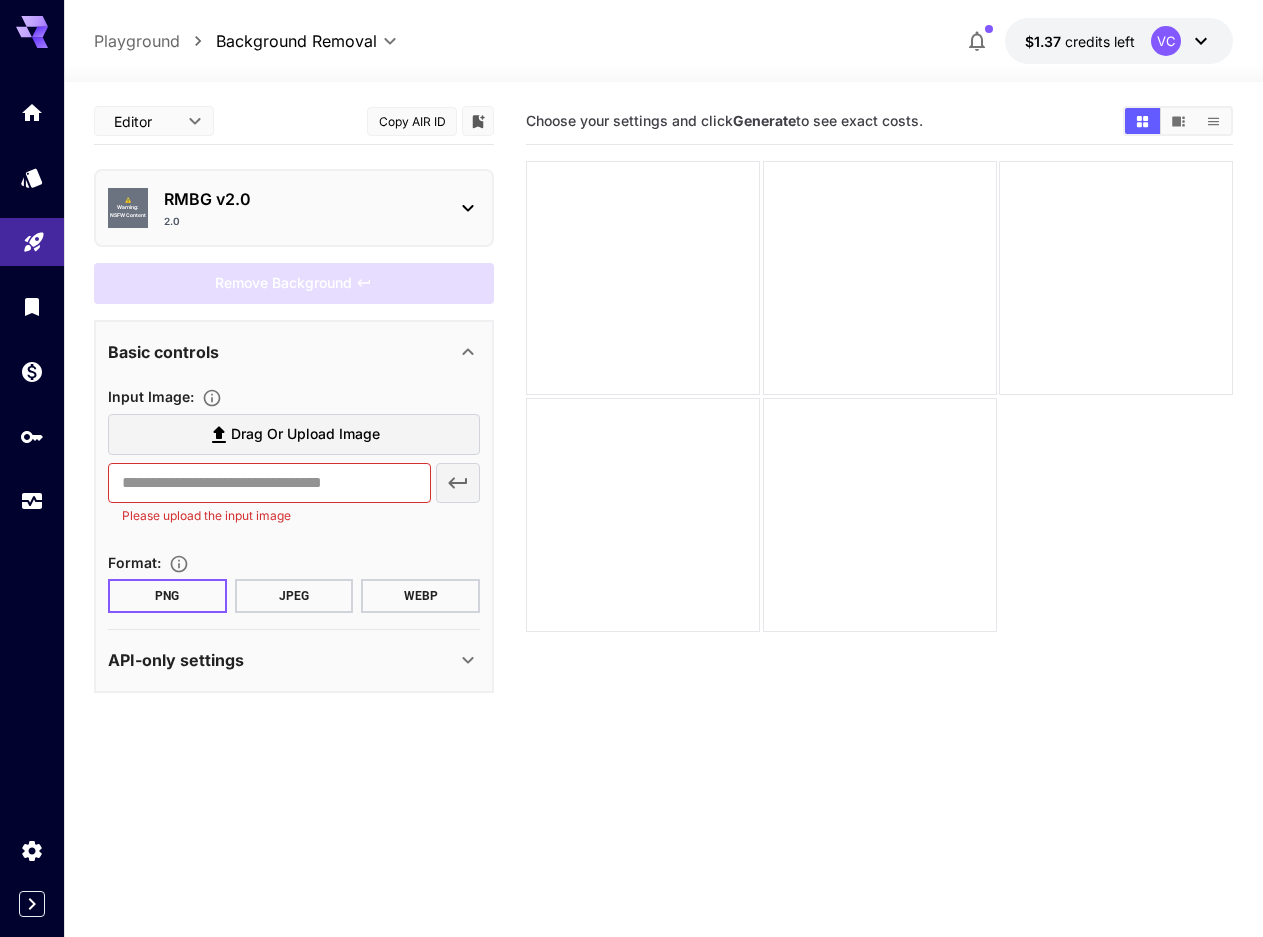 click 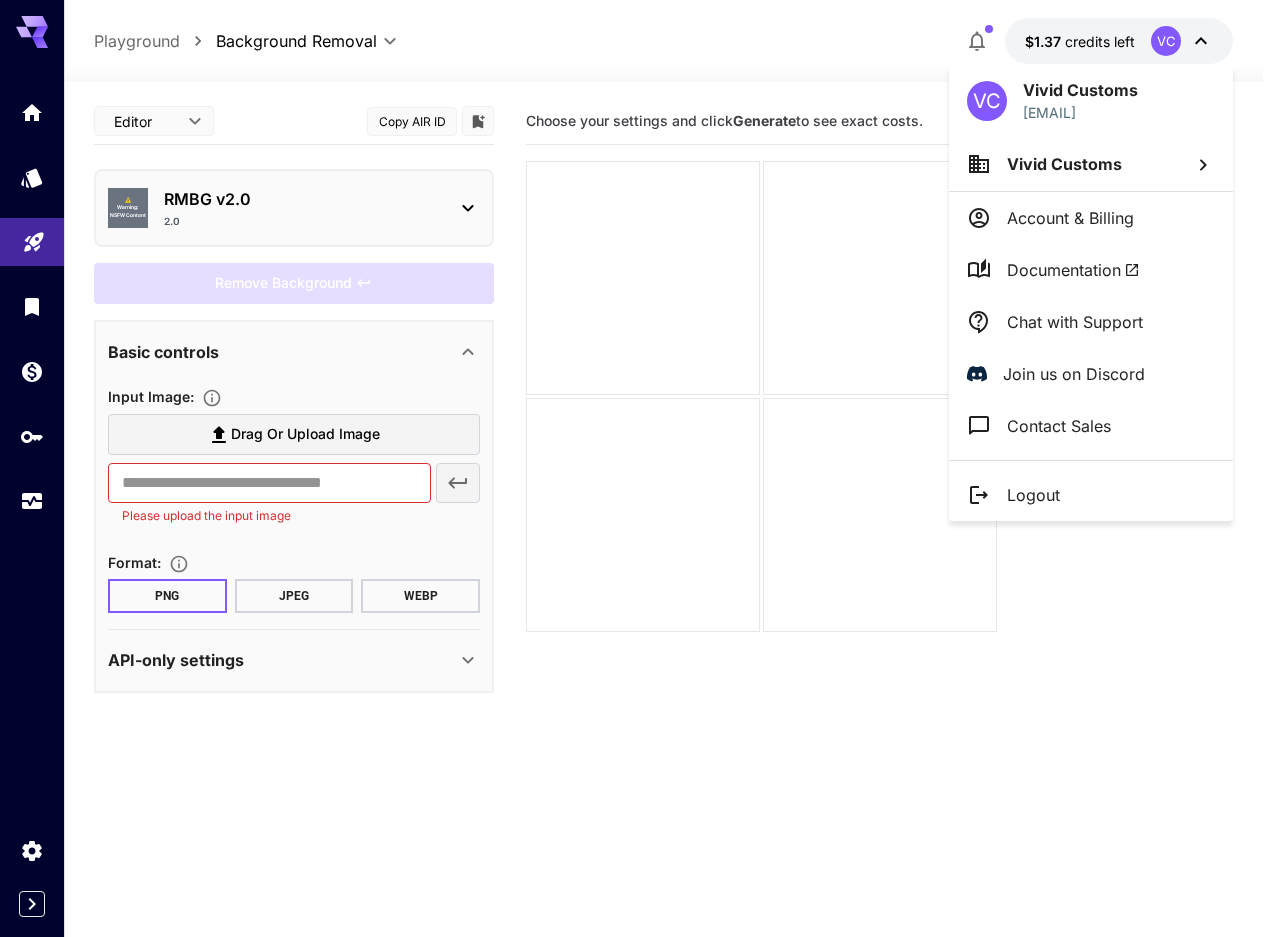 click at bounding box center [639, 468] 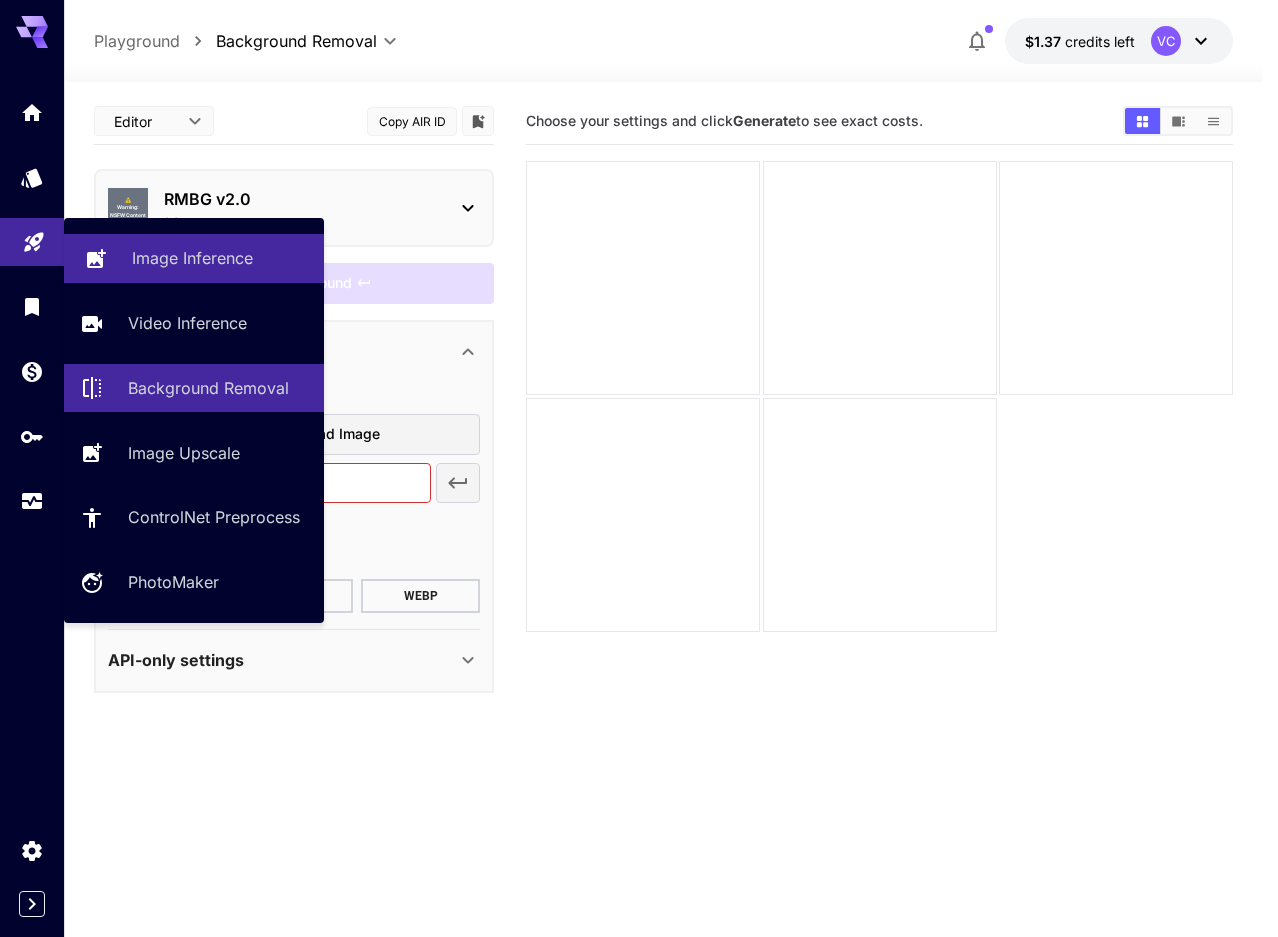 click on "Image Inference" at bounding box center (192, 258) 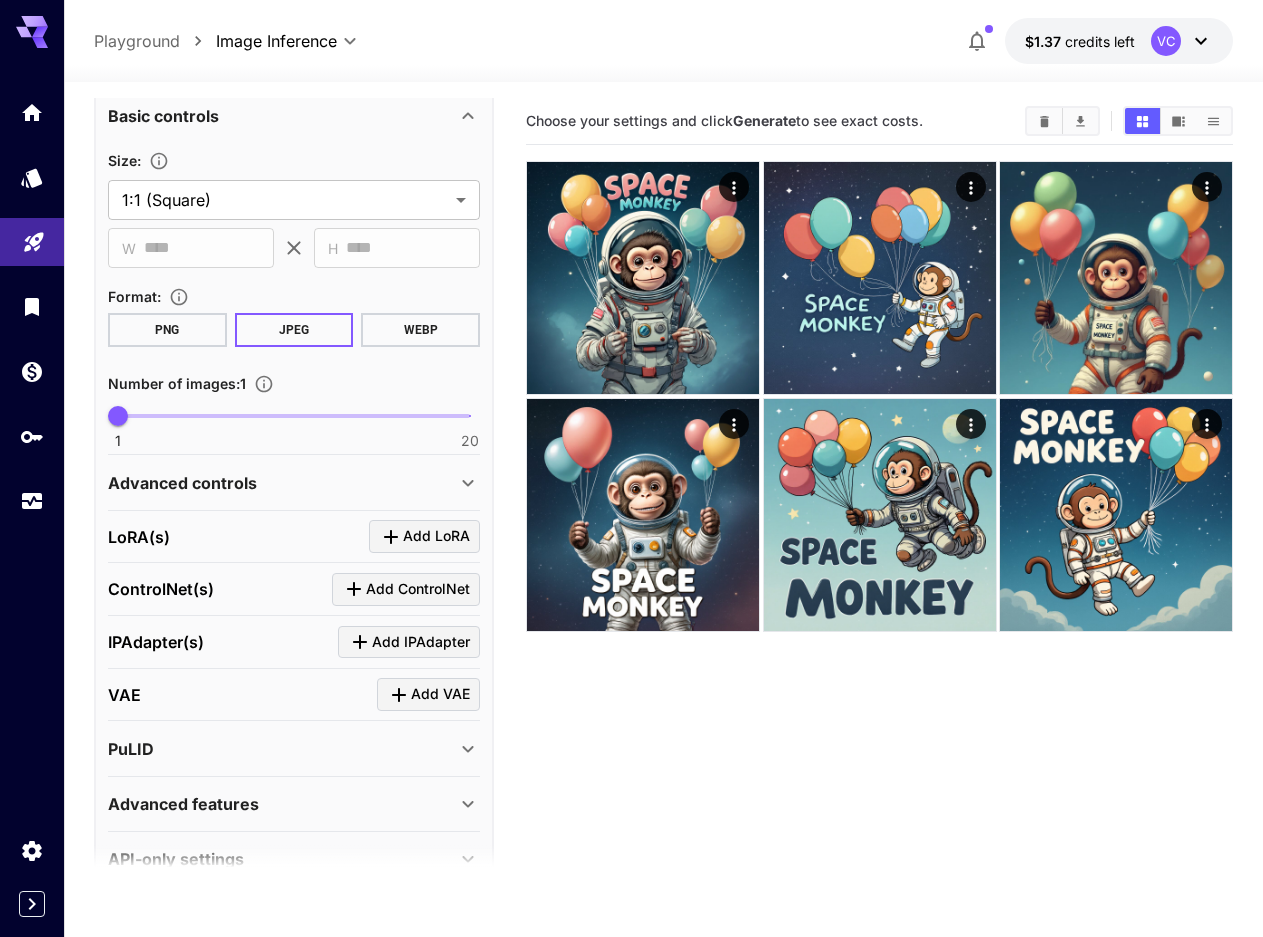 scroll, scrollTop: 426, scrollLeft: 0, axis: vertical 